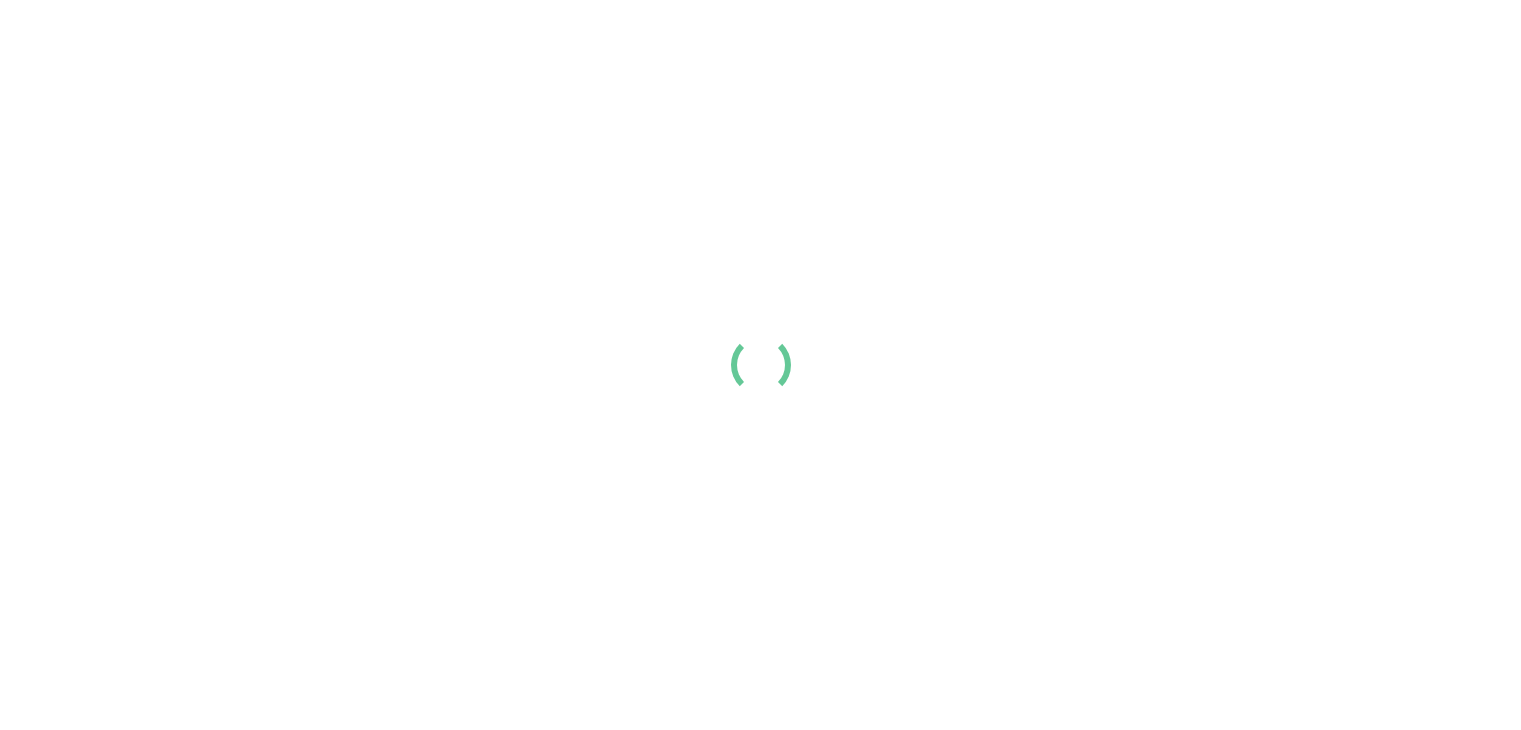 scroll, scrollTop: 0, scrollLeft: 0, axis: both 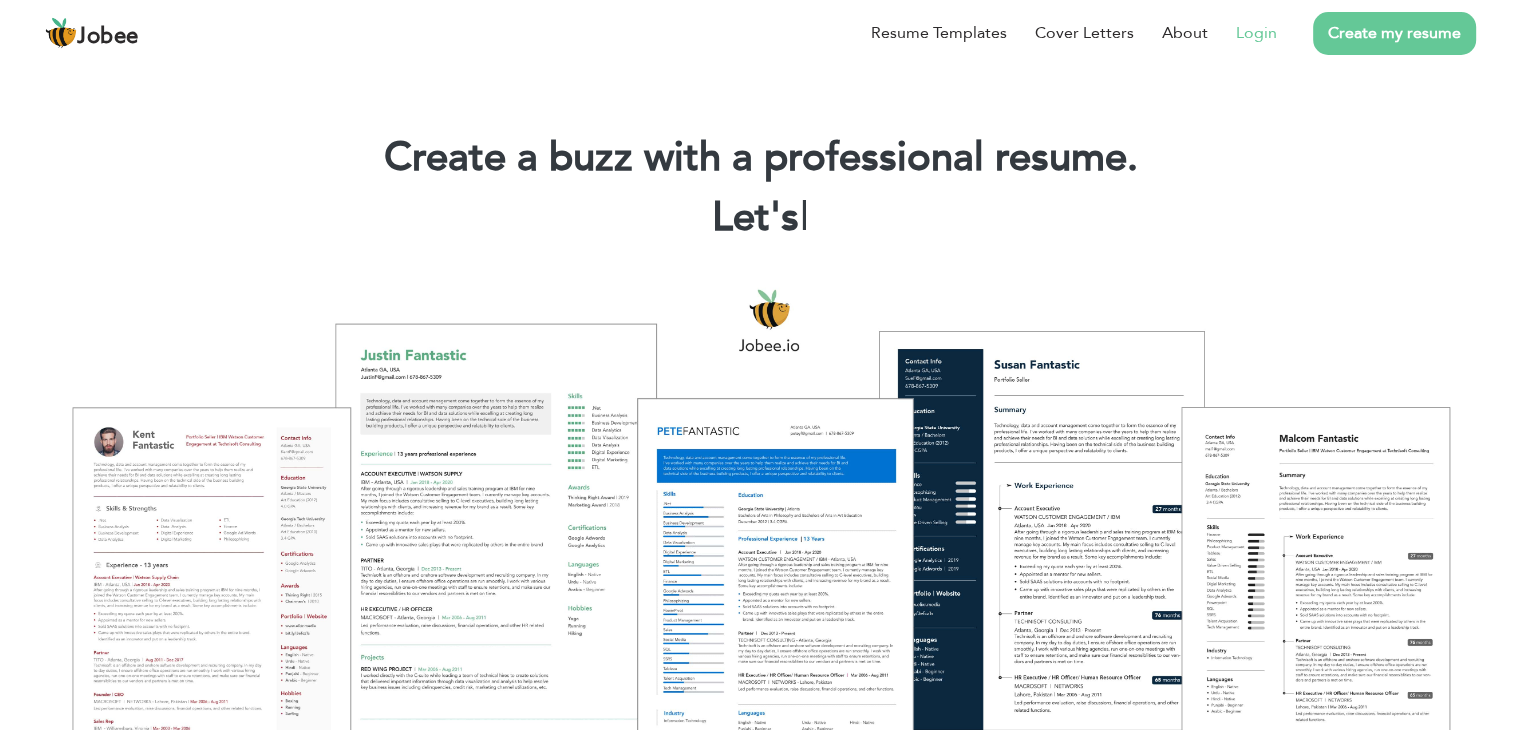 click on "Login" at bounding box center (1256, 33) 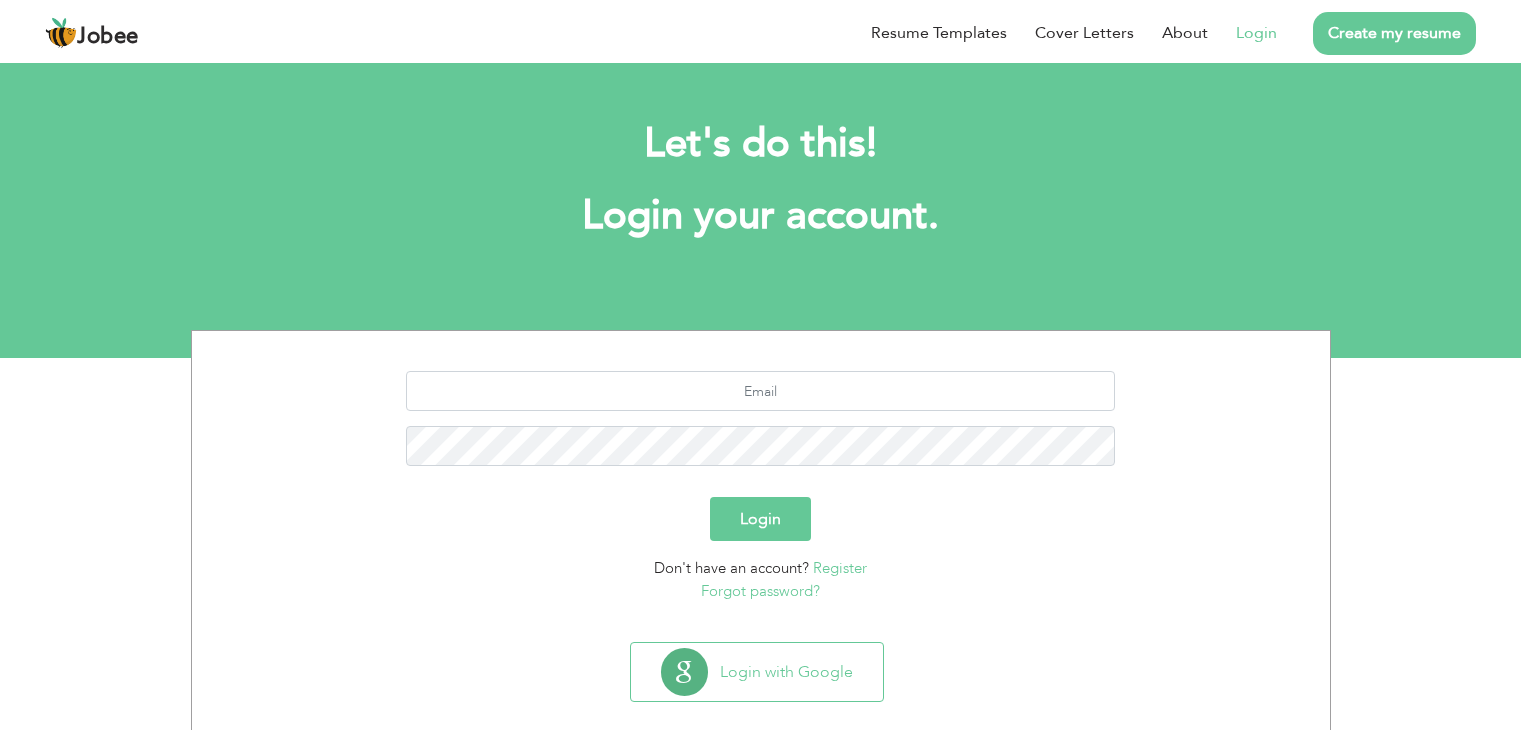 scroll, scrollTop: 0, scrollLeft: 0, axis: both 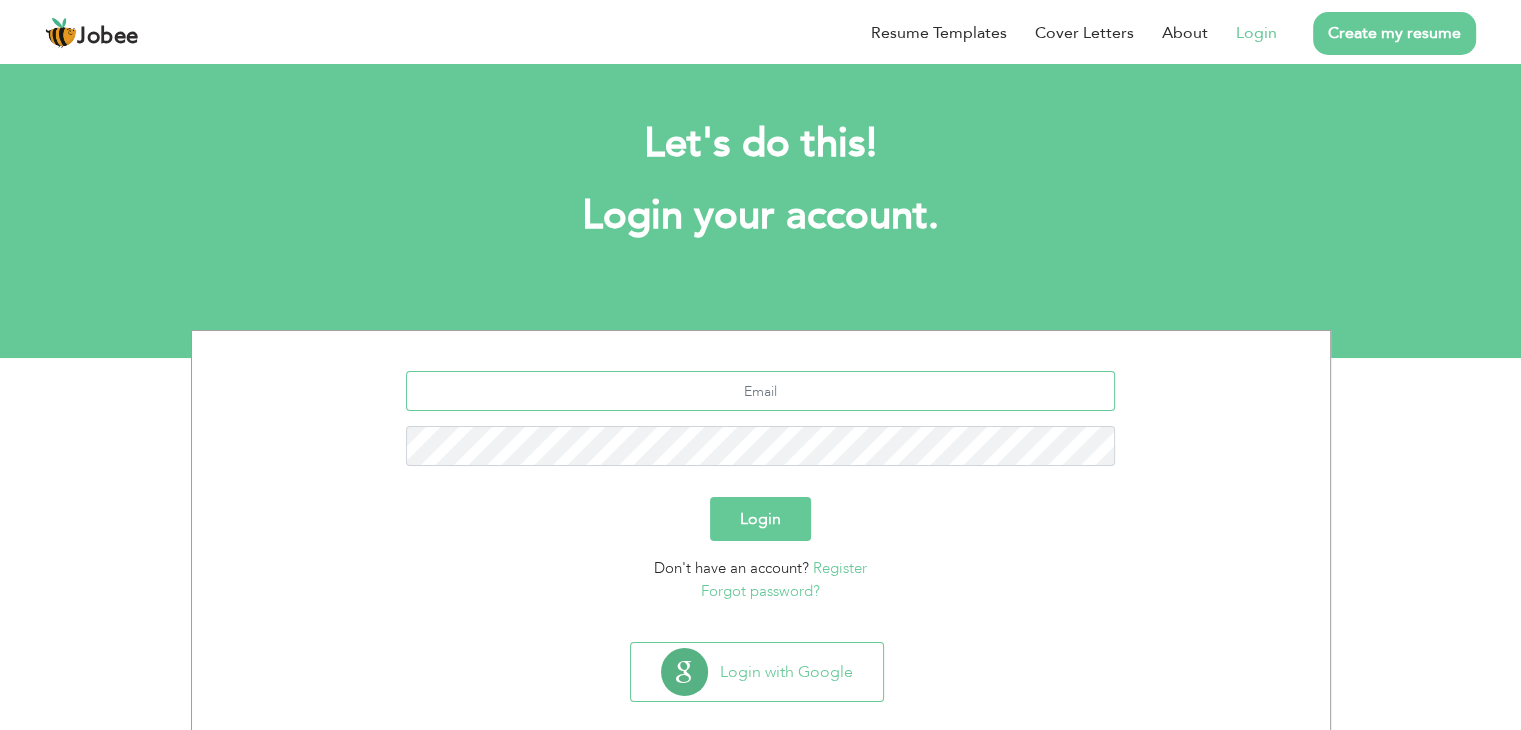 type on "[EMAIL_ADDRESS][DOMAIN_NAME]" 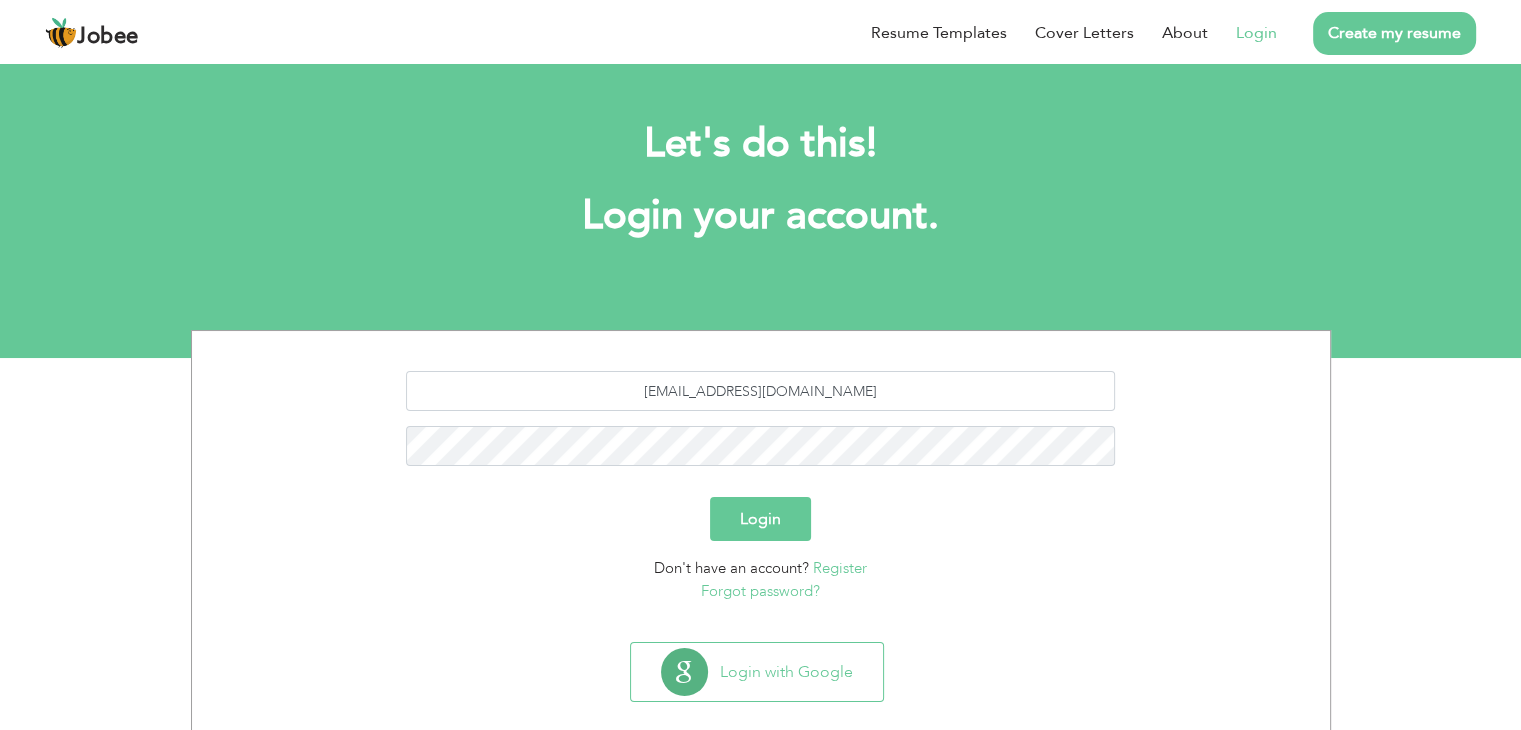 click on "Login" at bounding box center [760, 519] 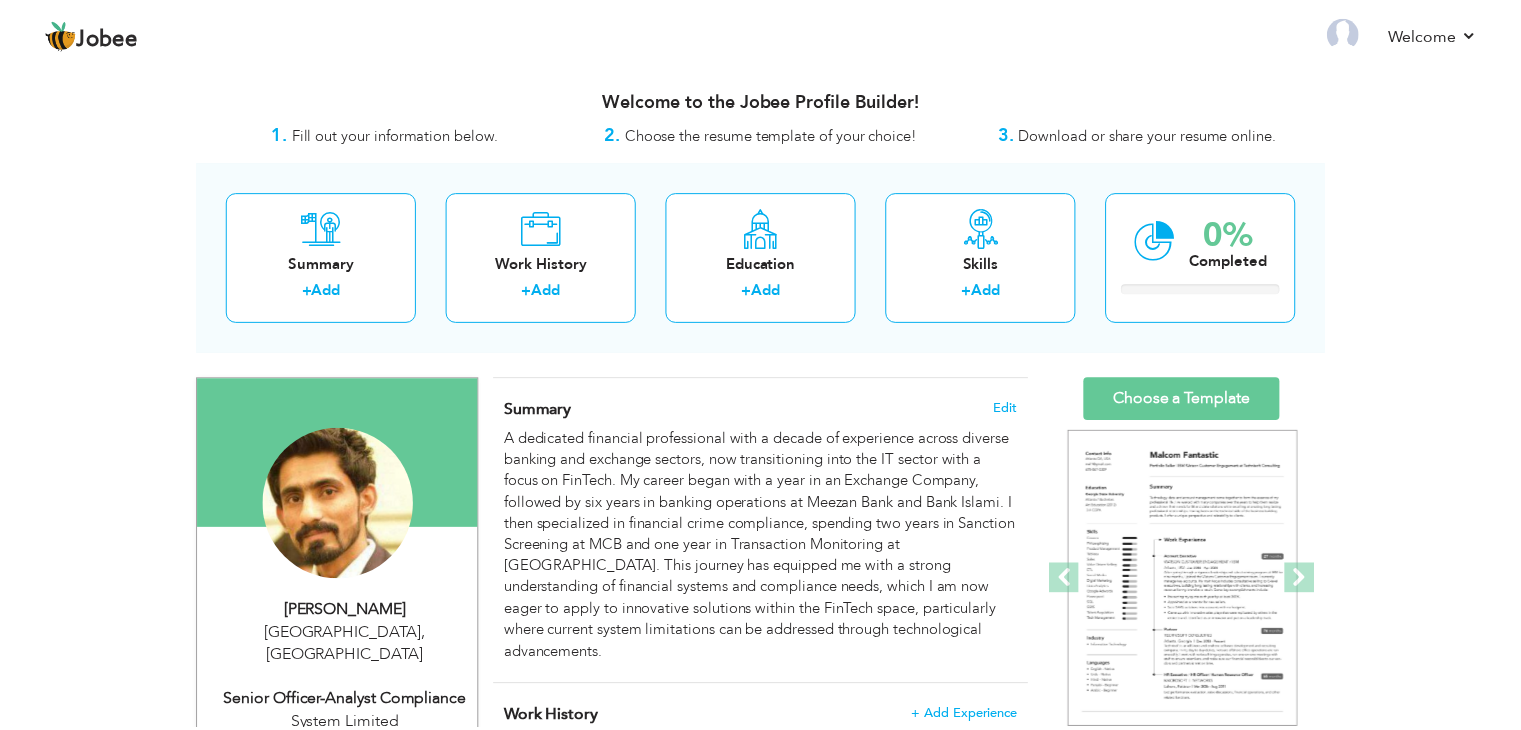 scroll, scrollTop: 0, scrollLeft: 0, axis: both 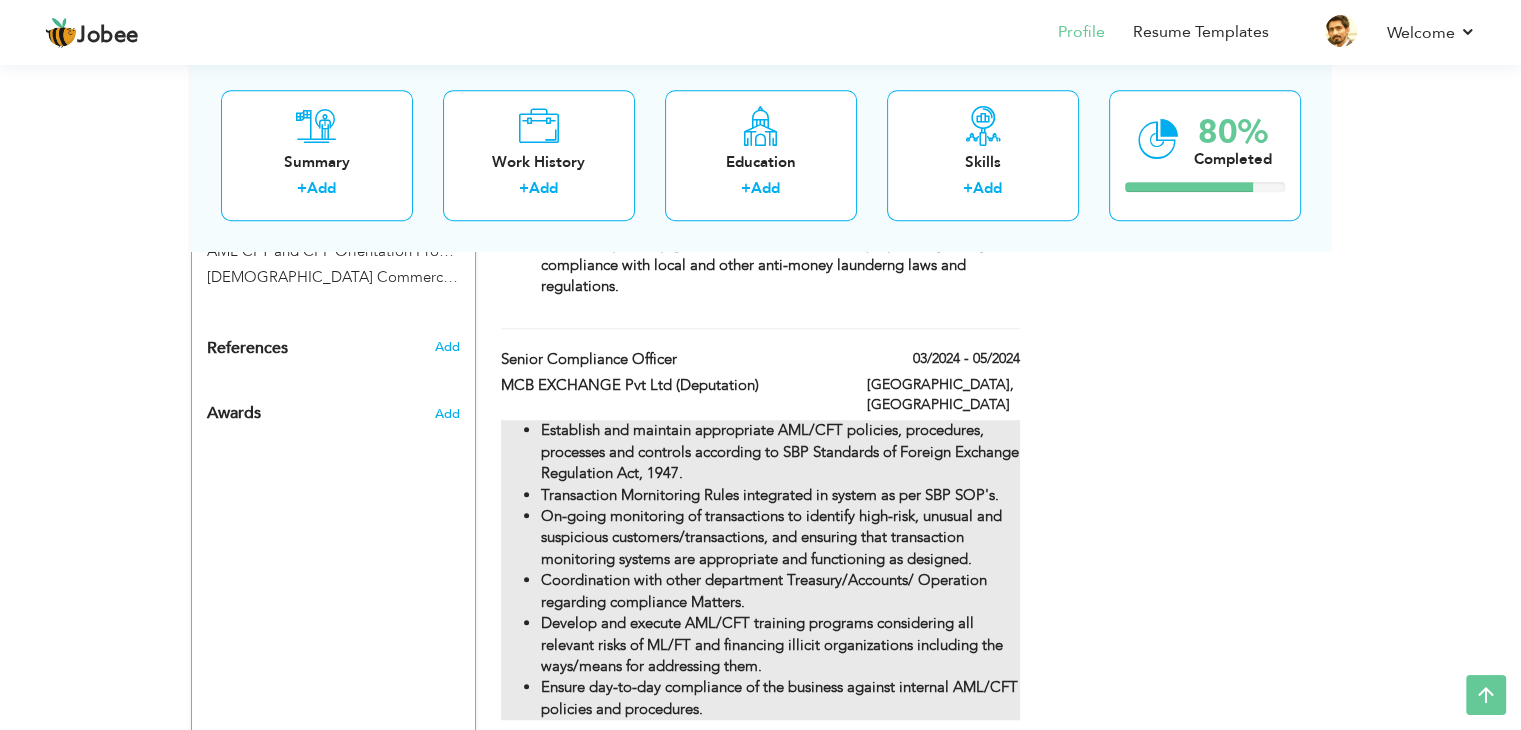 click on "Establish and maintain appropriate AML/CFT policies, procedures, processes and controls according to SBP Standards of Foreign Exchange Regulation Act, 1947." at bounding box center (780, 451) 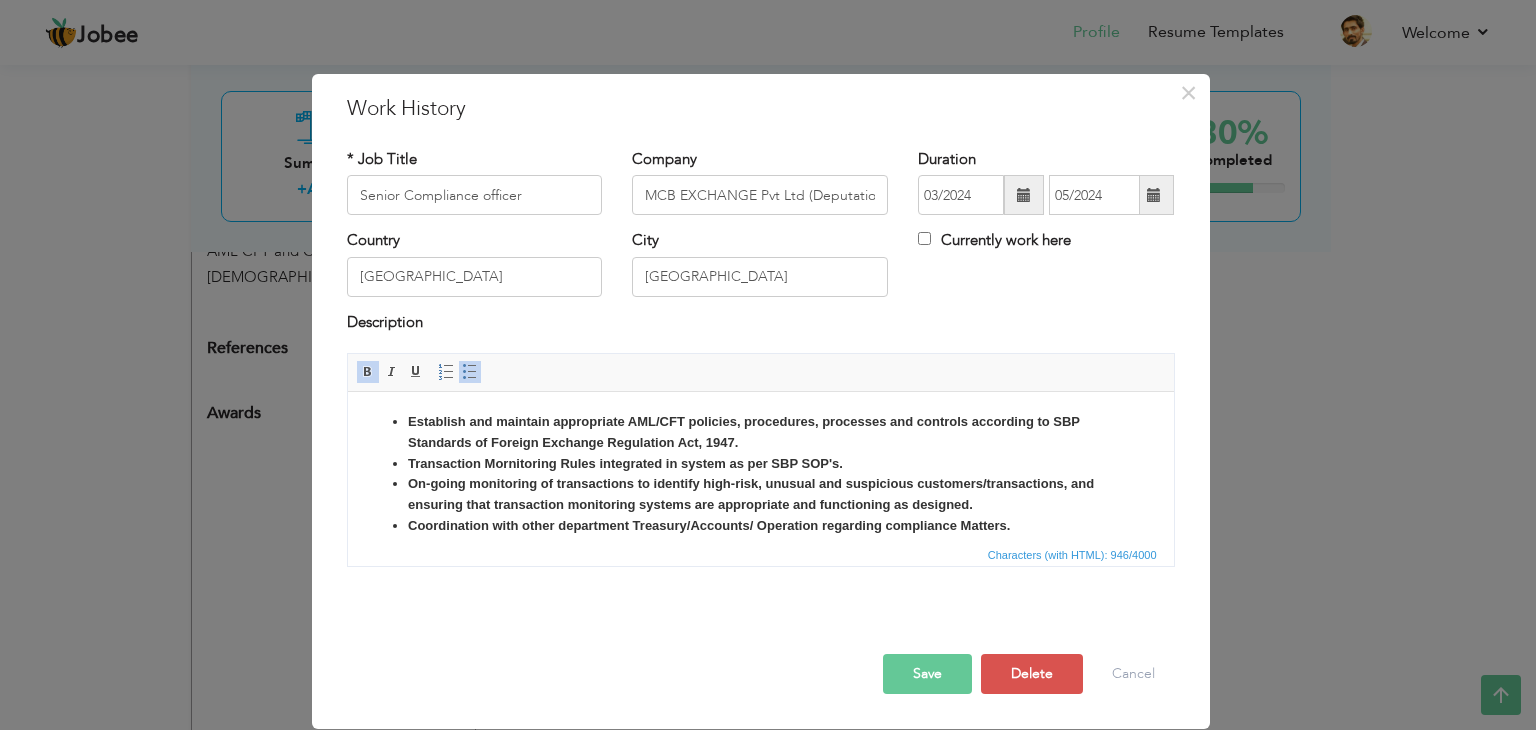 click on "Transaction Mornitoring Rules integrated in system as per SBP SOP's." at bounding box center [624, 463] 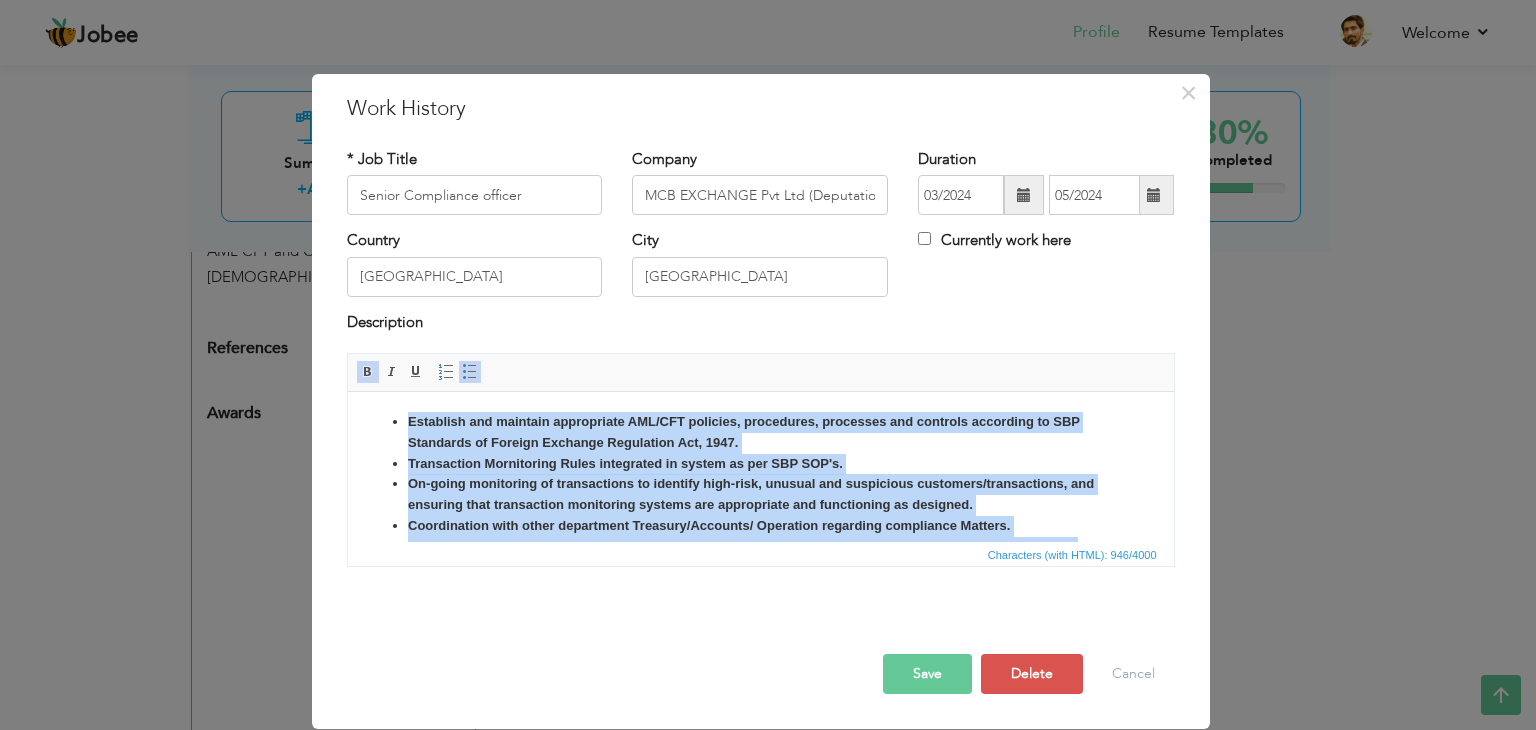 copy on "Establish and maintain appropriate AML/CFT policies, procedures, processes and controls according to SBP Standards of Foreign Exchange Regulation Act, 1947. Transaction Mornitoring Rules integrated in system as per SBP SOP's. On-going monitoring of transactions to identify high-risk, unusual and suspicious customers/transactions, and ensuring that transaction monitoring systems are appropriate and functioning as designed. Coordination with other department Treasury/Accounts/ Operation regarding compliance Matters. Develop and execute AML/CFT training programs considering all relevant risks of ML/FT and financing illicit organizations including the ways/means for addressing them. Ensure day-to-day compliance of the business against internal AML/CFT policies and procedures." 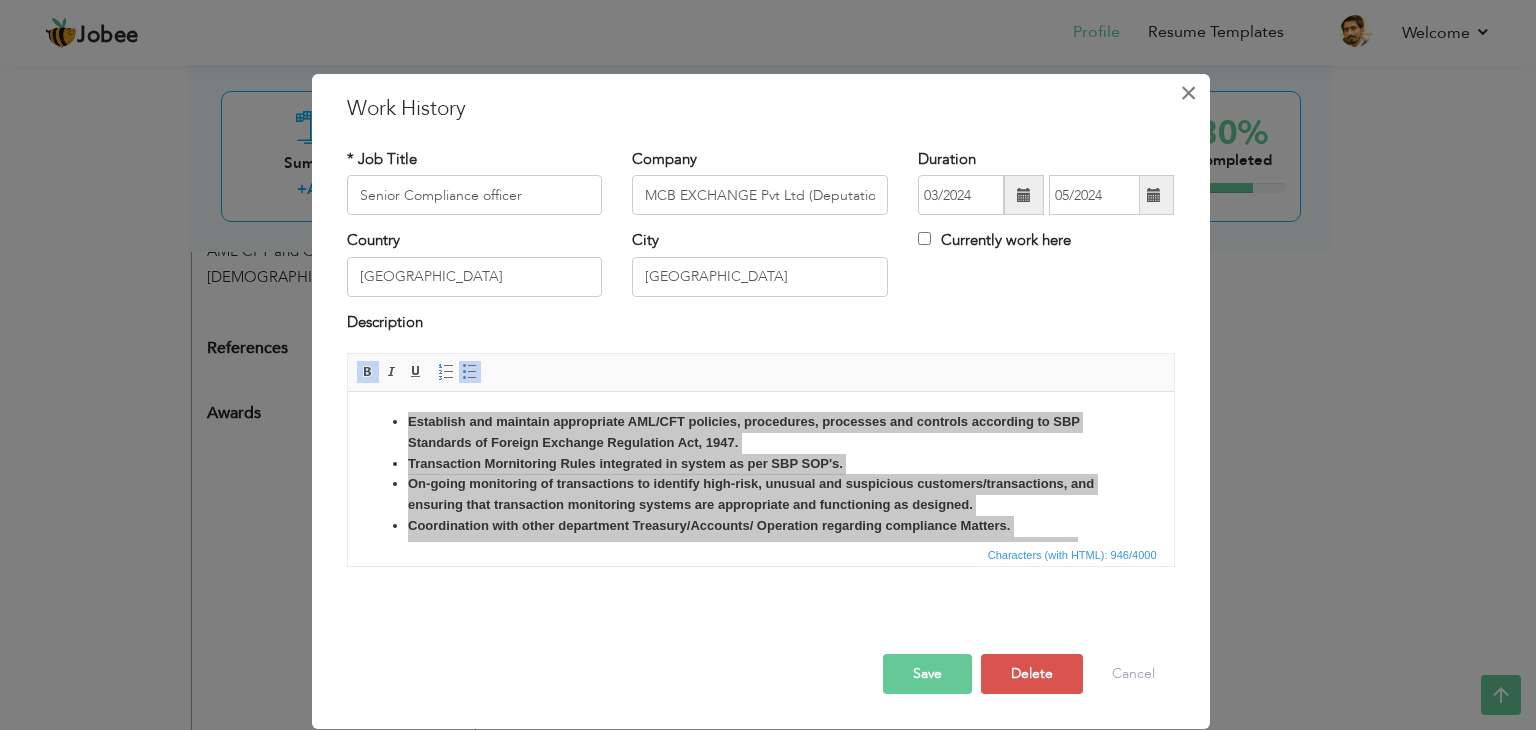 click on "×" at bounding box center (1188, 93) 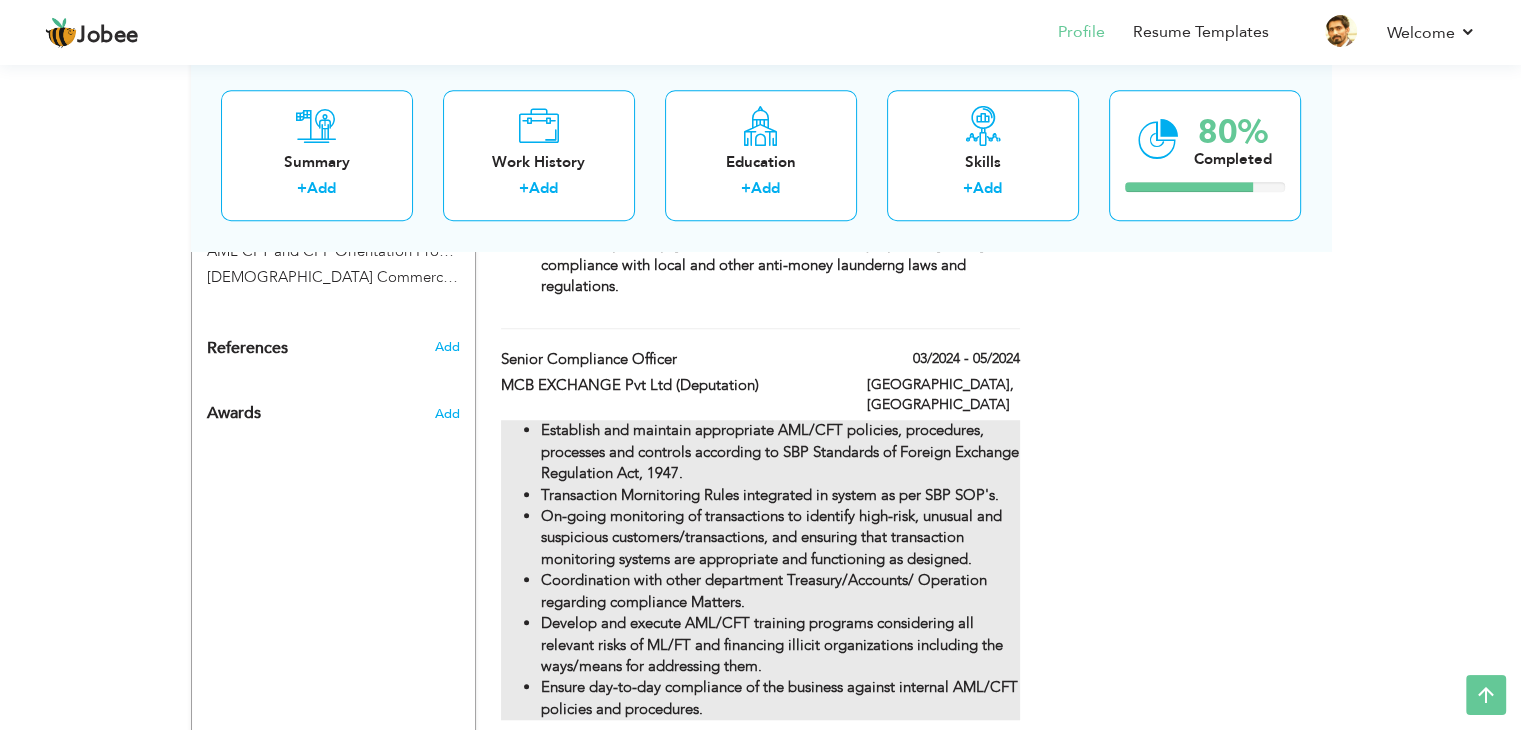 click on "On-going monitoring of transactions to identify high-risk, unusual and suspicious customers/transactions, and ensuring that transaction monitoring systems are appropriate and functioning as designed." at bounding box center [771, 537] 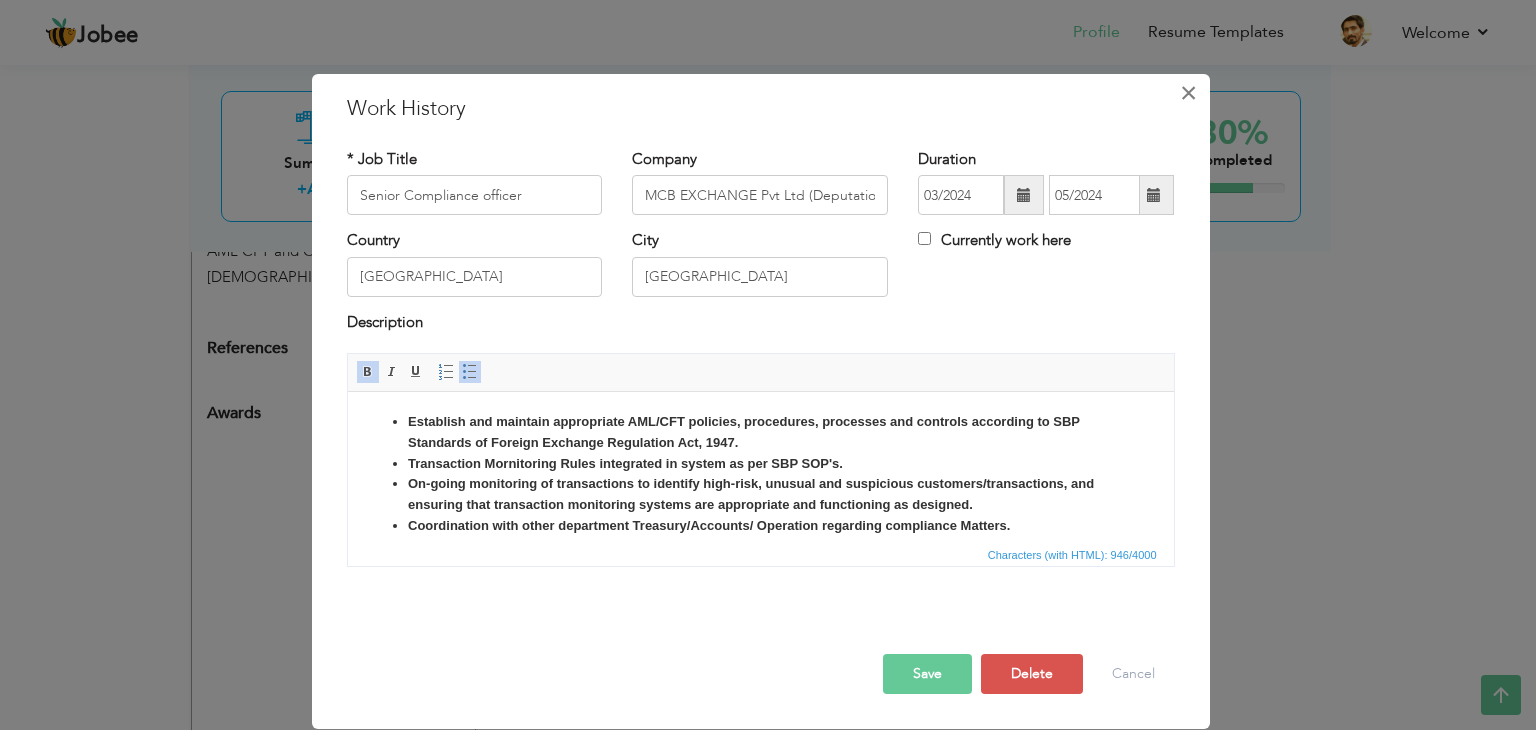 click on "×" at bounding box center (1188, 93) 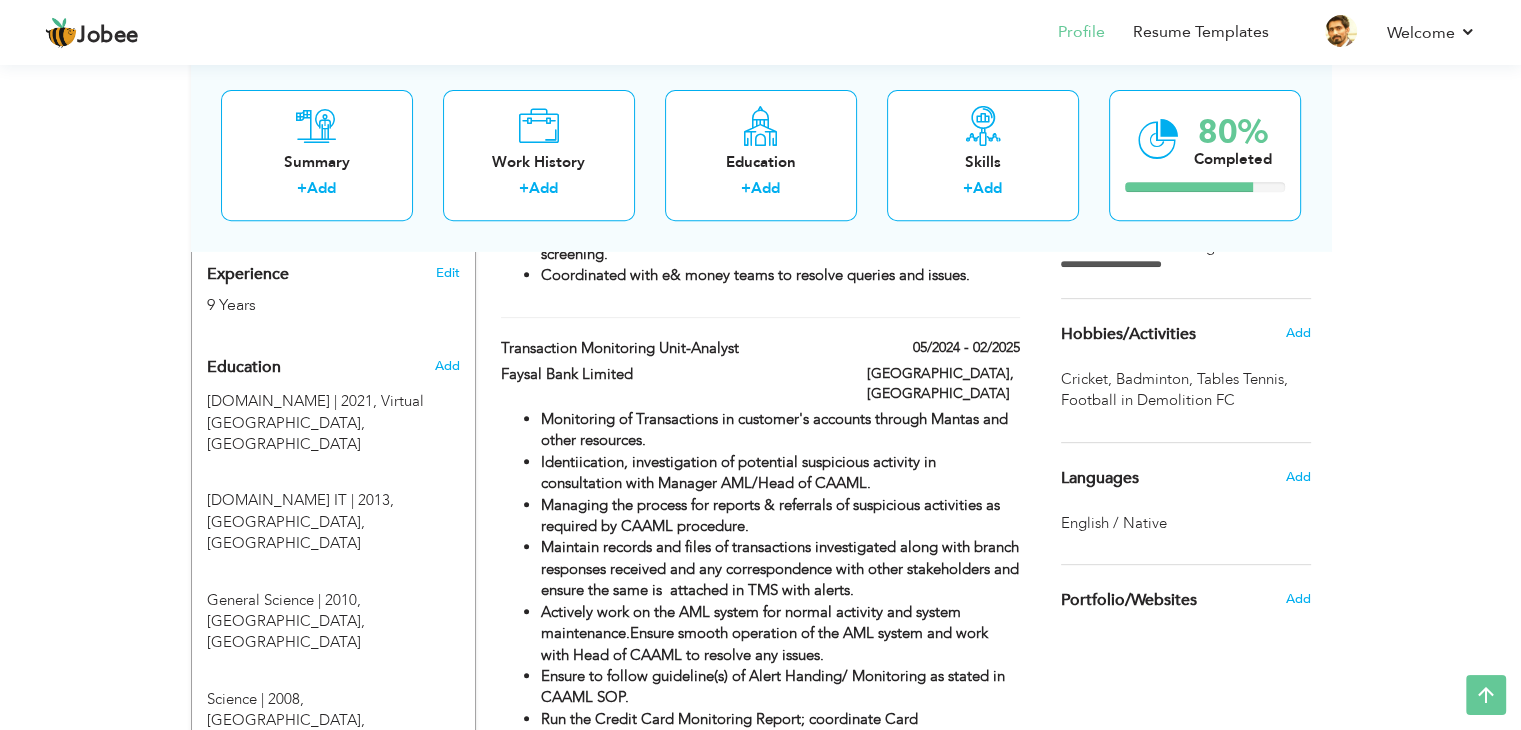 scroll, scrollTop: 778, scrollLeft: 0, axis: vertical 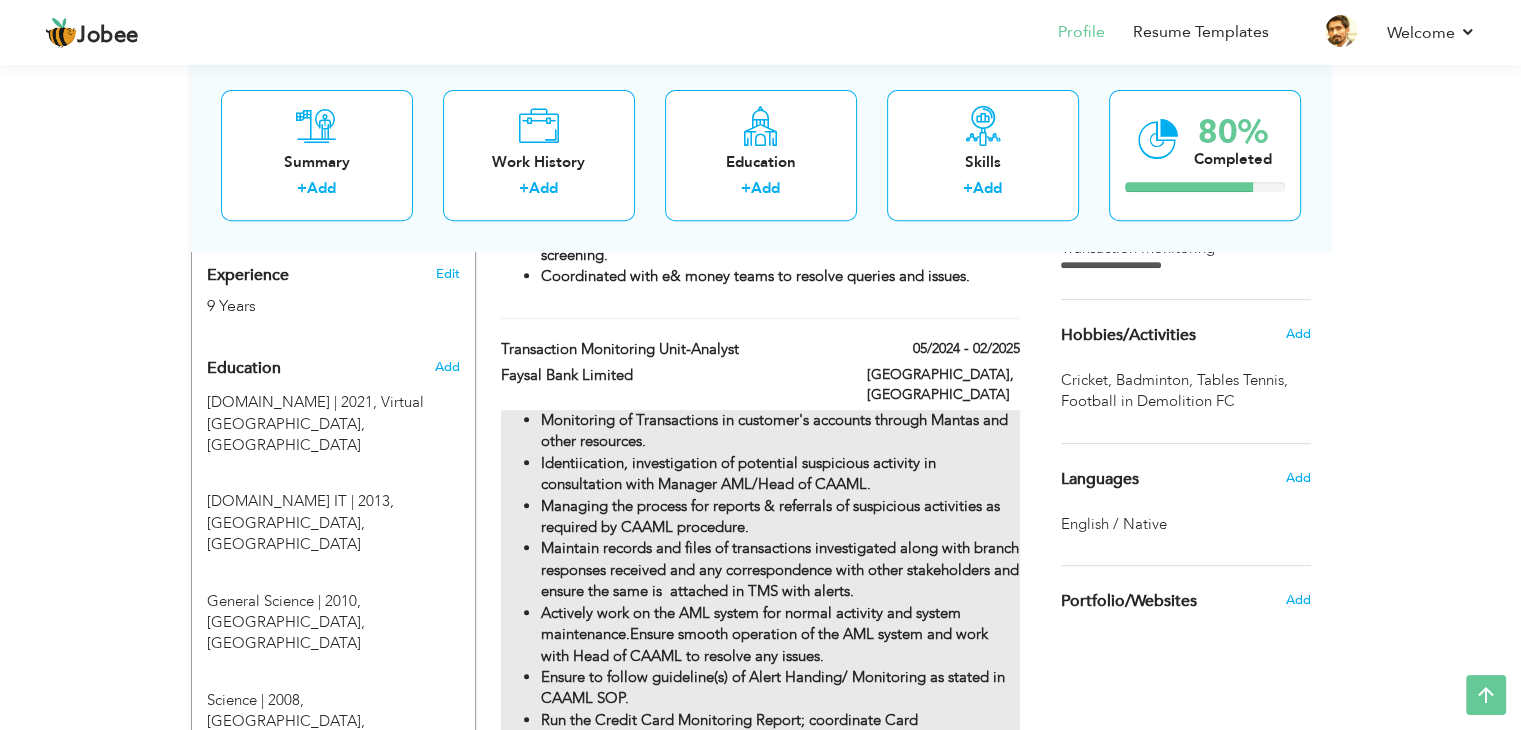 click on "Identiication, investigation of potential suspicious activity in consultation with Manager AML/Head of CAAML." at bounding box center [780, 474] 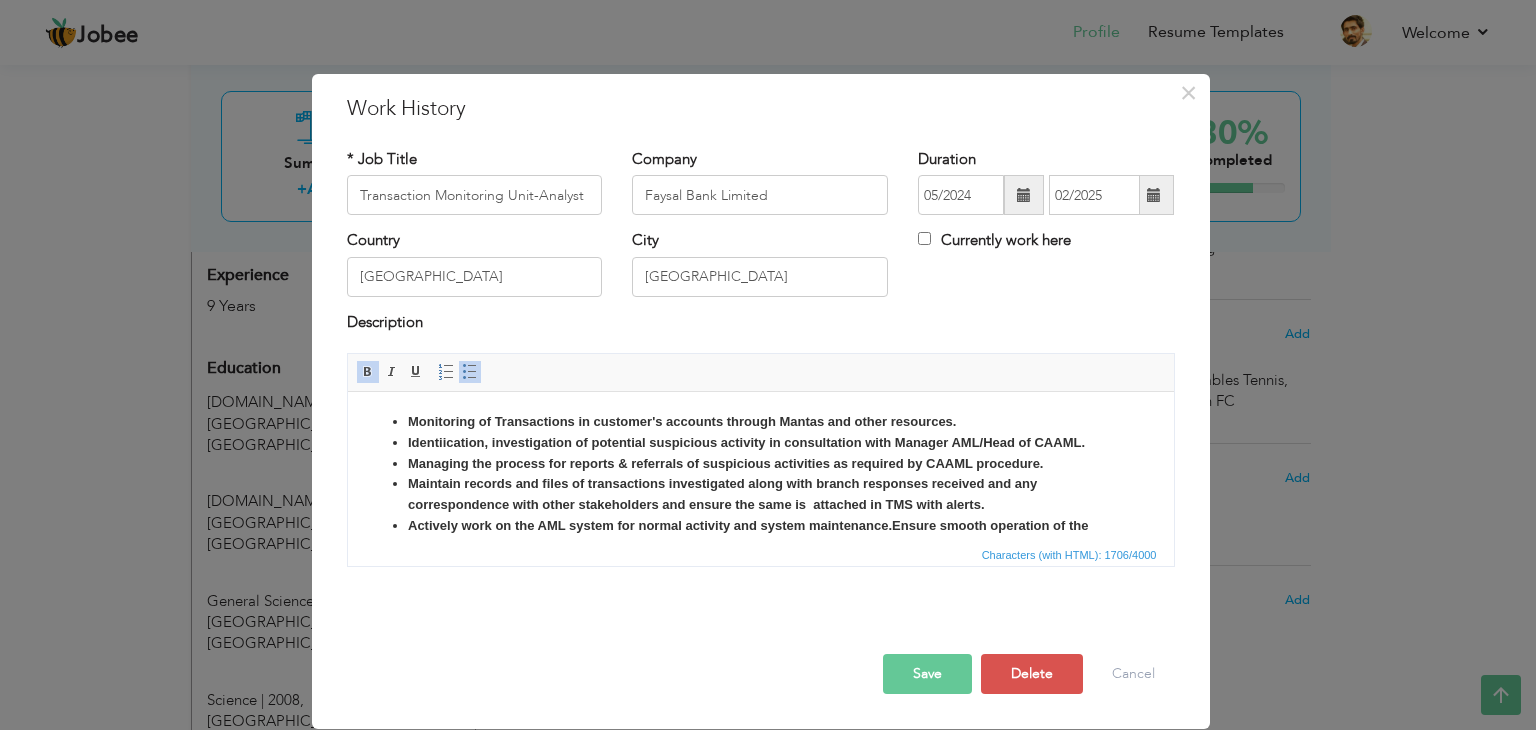 click on "Maintain records and files of transactions investigated along with branch responses received and any correspondence with other stakeholders and ensure the same is  attached in TMS with alerts." at bounding box center [760, 495] 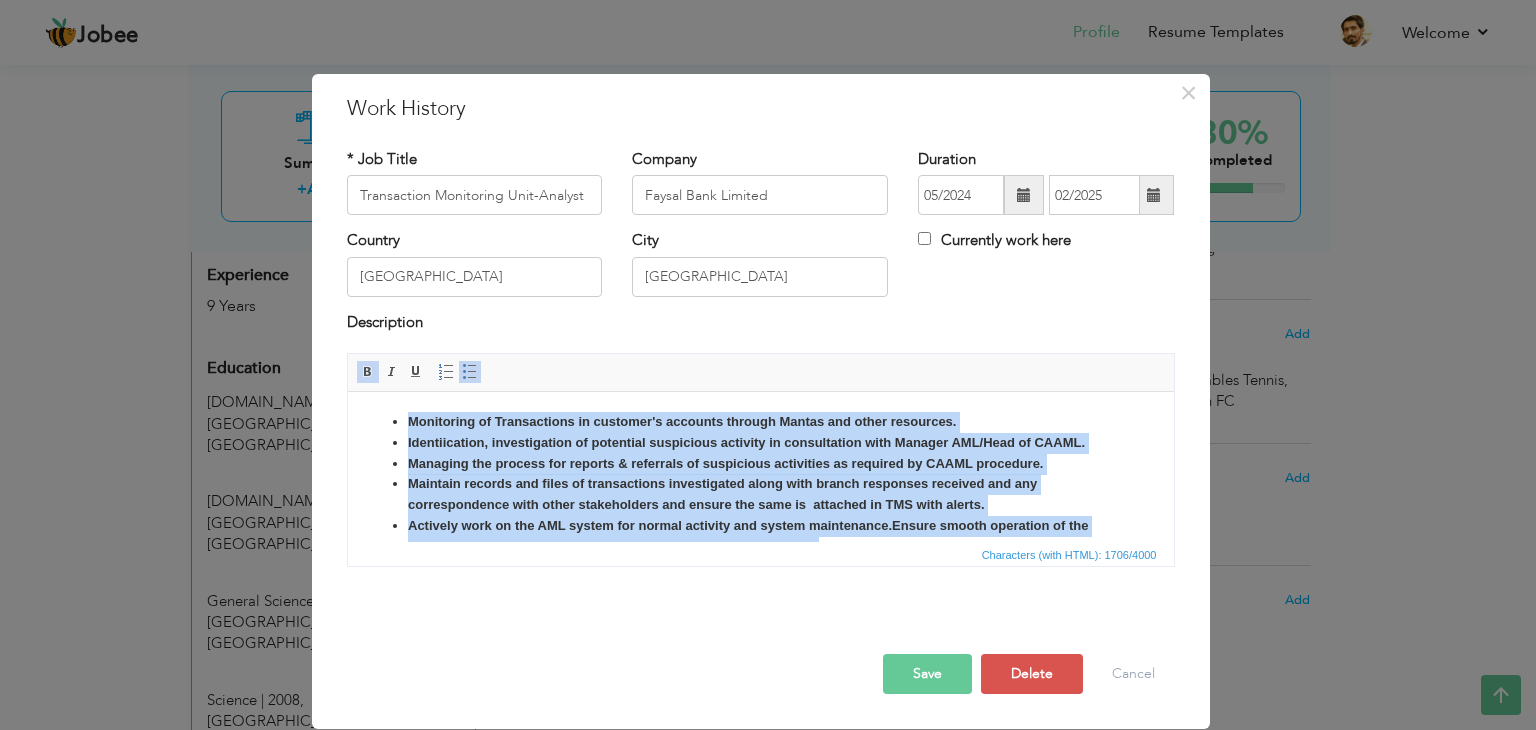 copy on "Monitoring of Transactions in customer's accounts through Mantas and other resources. Identiication, investigation of potential suspicious activity in consultation with Manager AML/Head of CAAML. Managing the process for reports & referrals of suspicious activities as required by CAAML procedure. Maintain records and files of transactions investigated along with branch responses received and any correspondence with other stakeholders and ensure the same is  attached in TMS with alerts. Actively work on the AML system for normal activity and system maintenance.Ensure smooth operation of the AML system and work with Head of CAAML to resolve any issues. Ensure to follow guideline(s) of Alert Handing/ Monitoring as stated in CAAML SOP. Run the Credit Card Monitoring Report; coordinate Card Operation/Business for resolution. Run the Roshan Digital Account Report; coordinate relevant business for resolution of alerts and reporting where applicable. Revicw and monitoring of Employee Alerts as per defined threshol..." 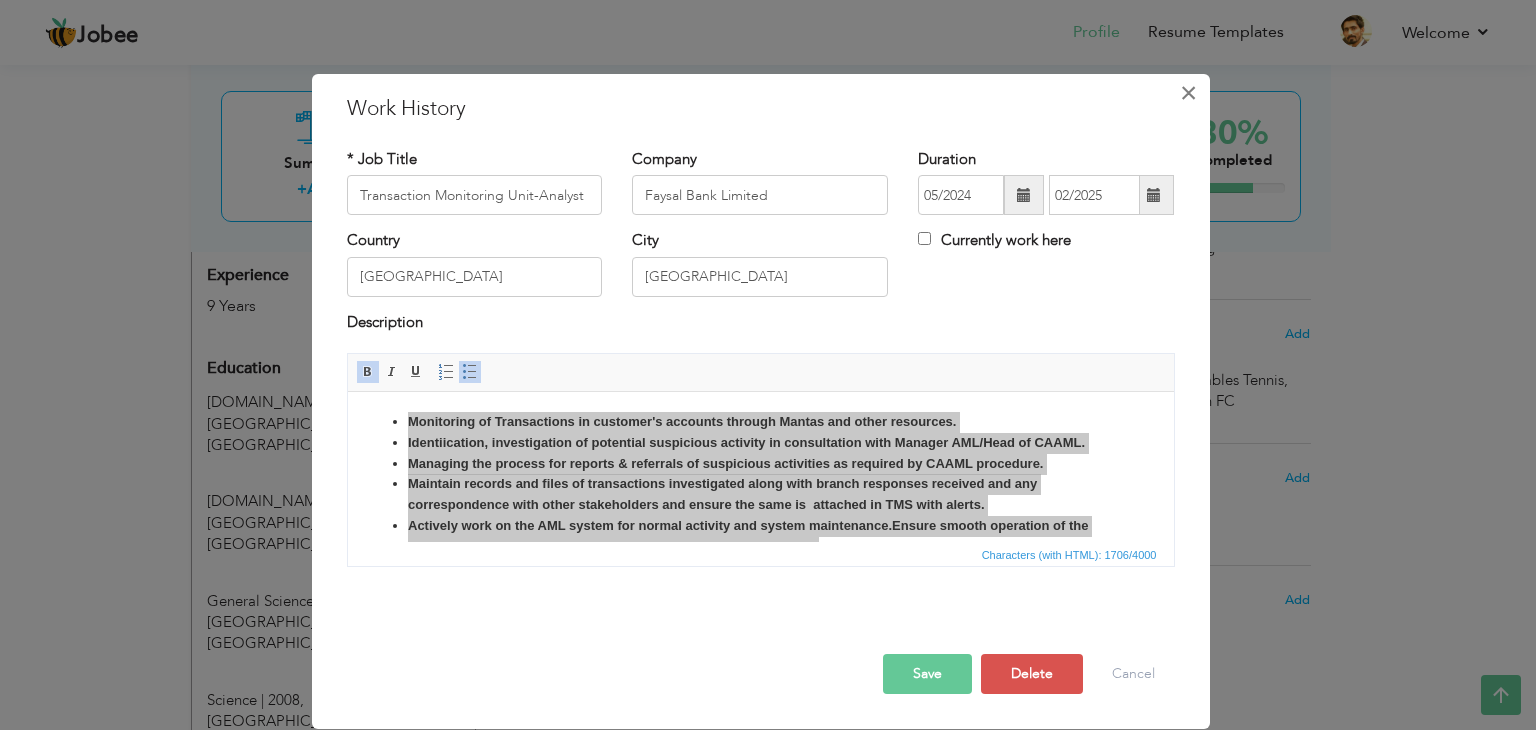click on "×" at bounding box center [1188, 93] 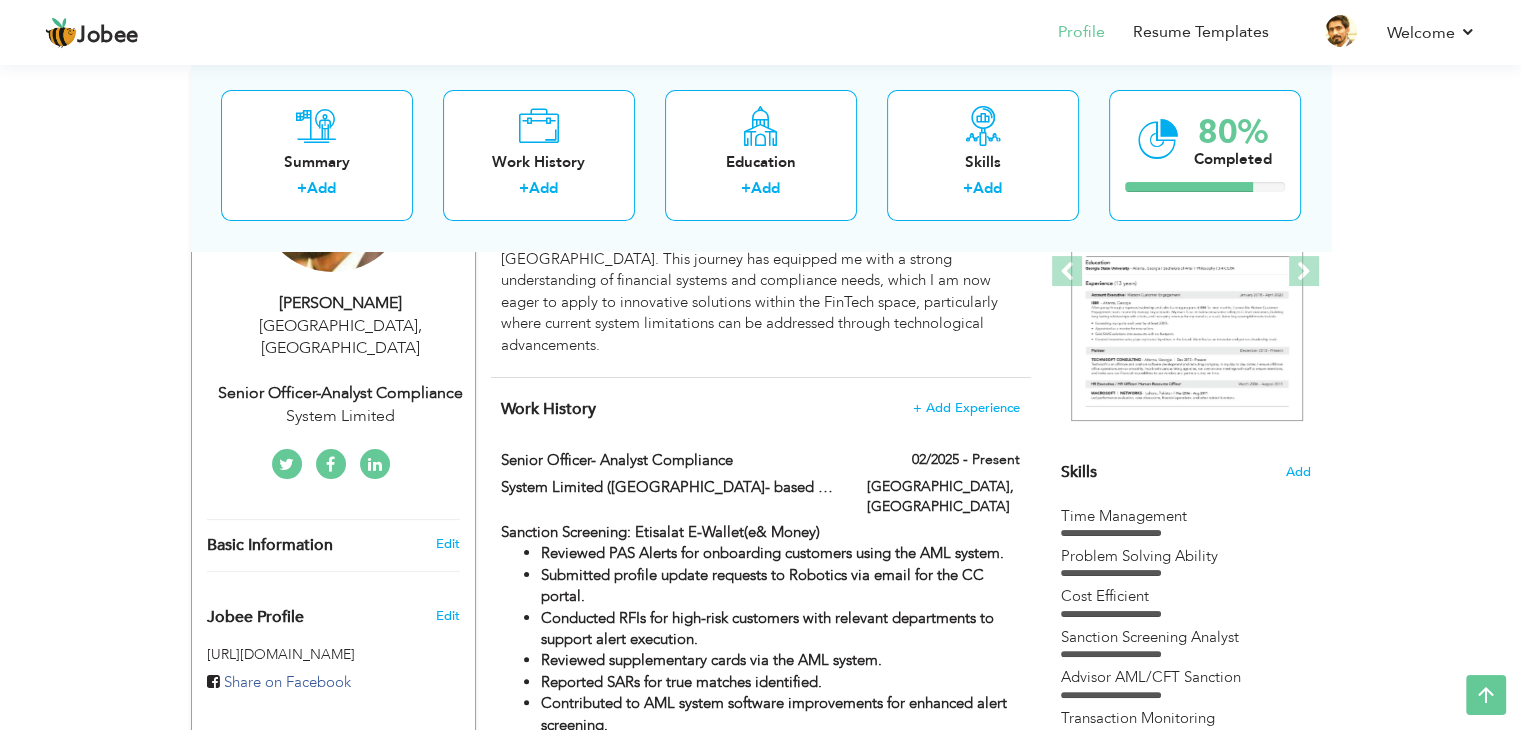 scroll, scrollTop: 303, scrollLeft: 0, axis: vertical 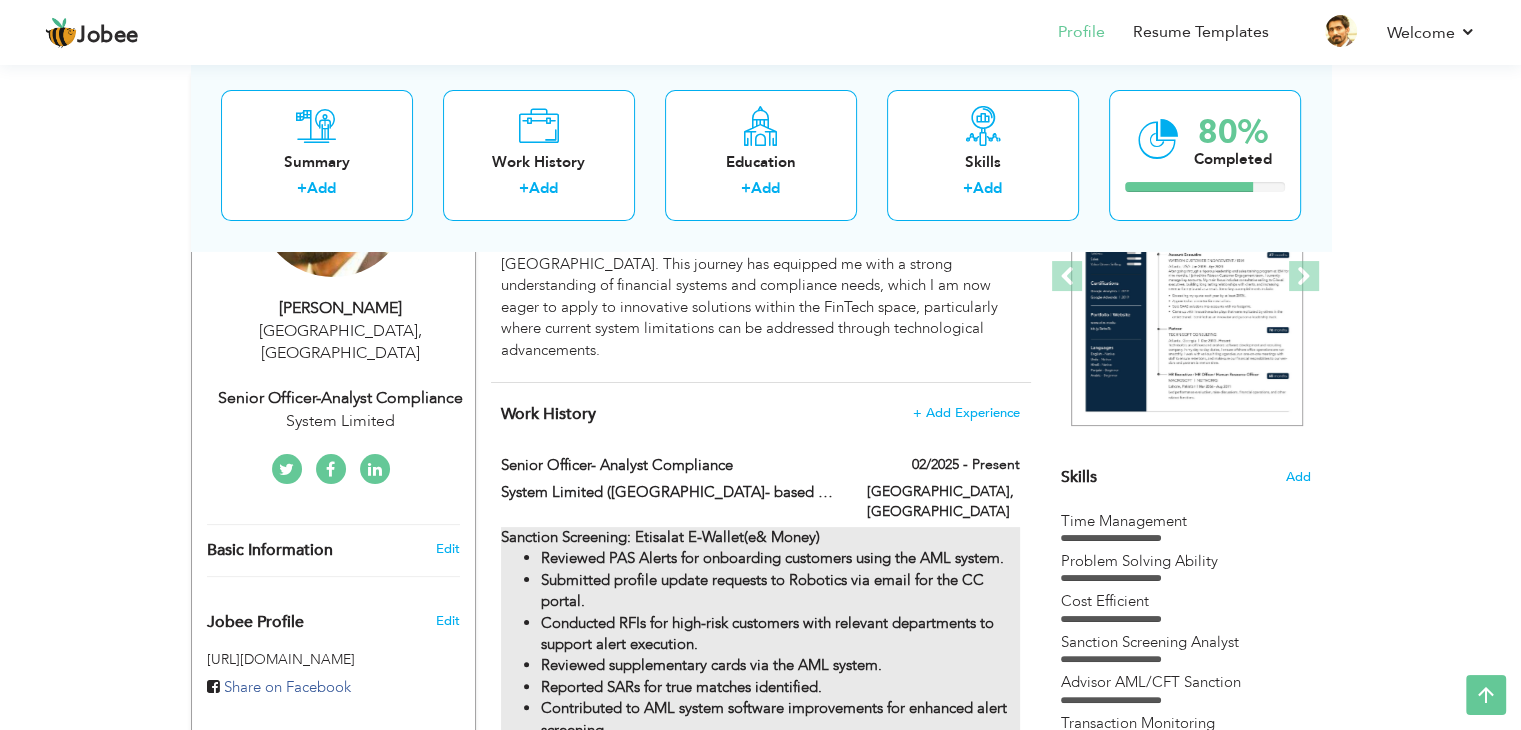 click on "Submitted profile update requests to Robotics via email for the CC portal." at bounding box center (780, 591) 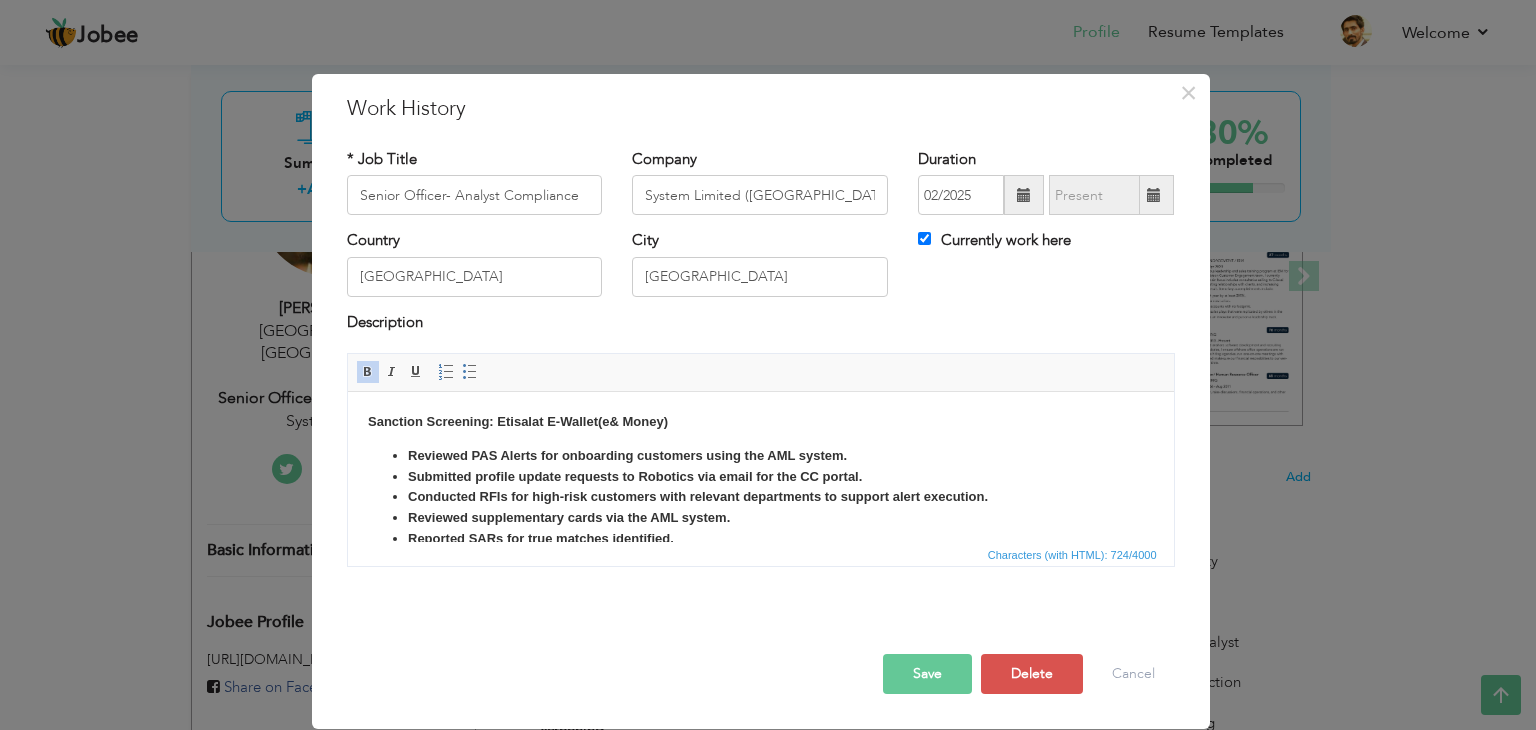click on "Reviewed supplementary cards via the AML system." at bounding box center [760, 518] 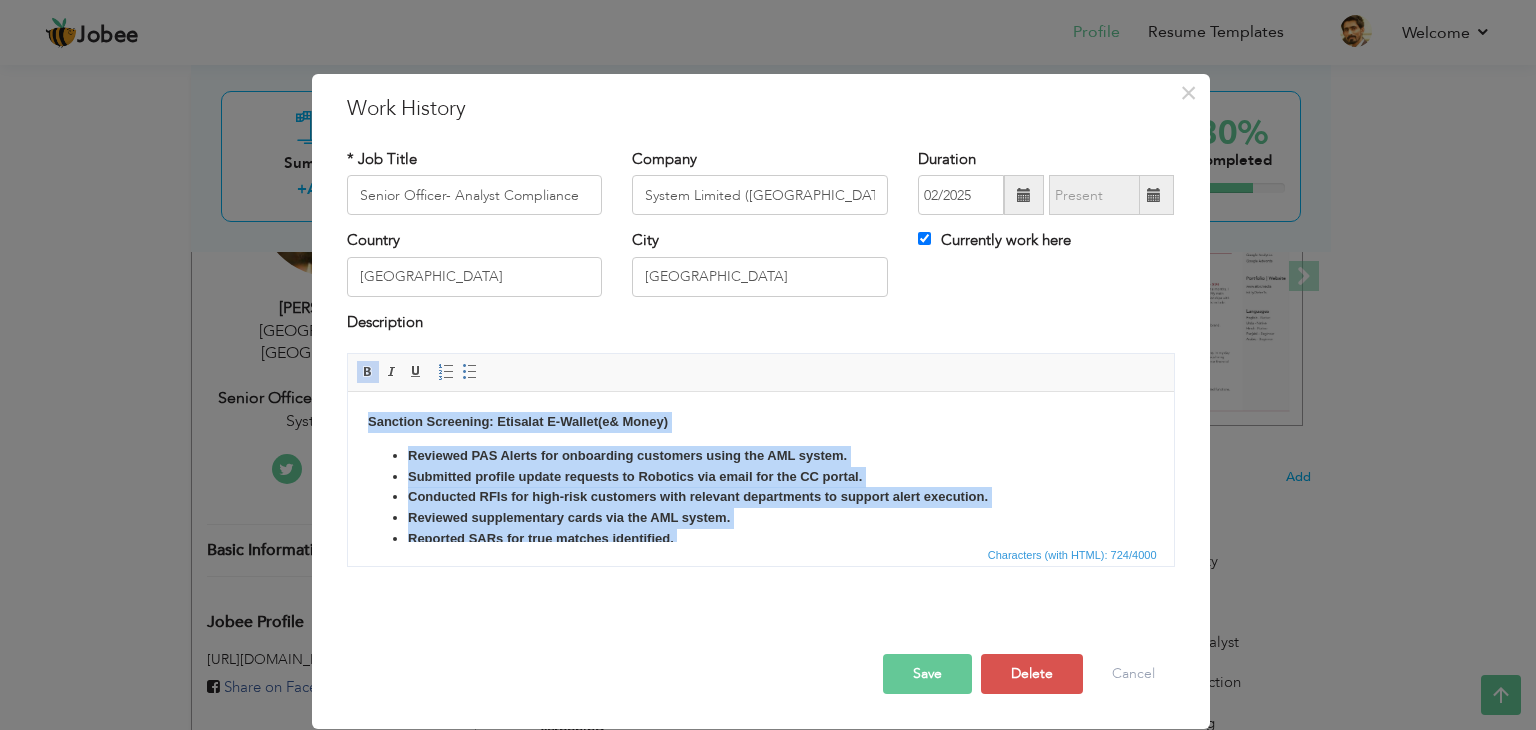 copy on "Sanction Screening: Etisalat E-Wallet(e& Money) Reviewed PAS Alerts for onboarding customers using the AML system. Submitted profile update requests to Robotics via email for the CC portal. Conducted RFIs for high-risk customers with relevant departments to support alert execution. Reviewed supplementary cards via the AML system. Reported SARs for true matches identified. Contributed to AML system software improvements for enhanced alert screening. Coordinated with e& money teams to resolve queries and issues." 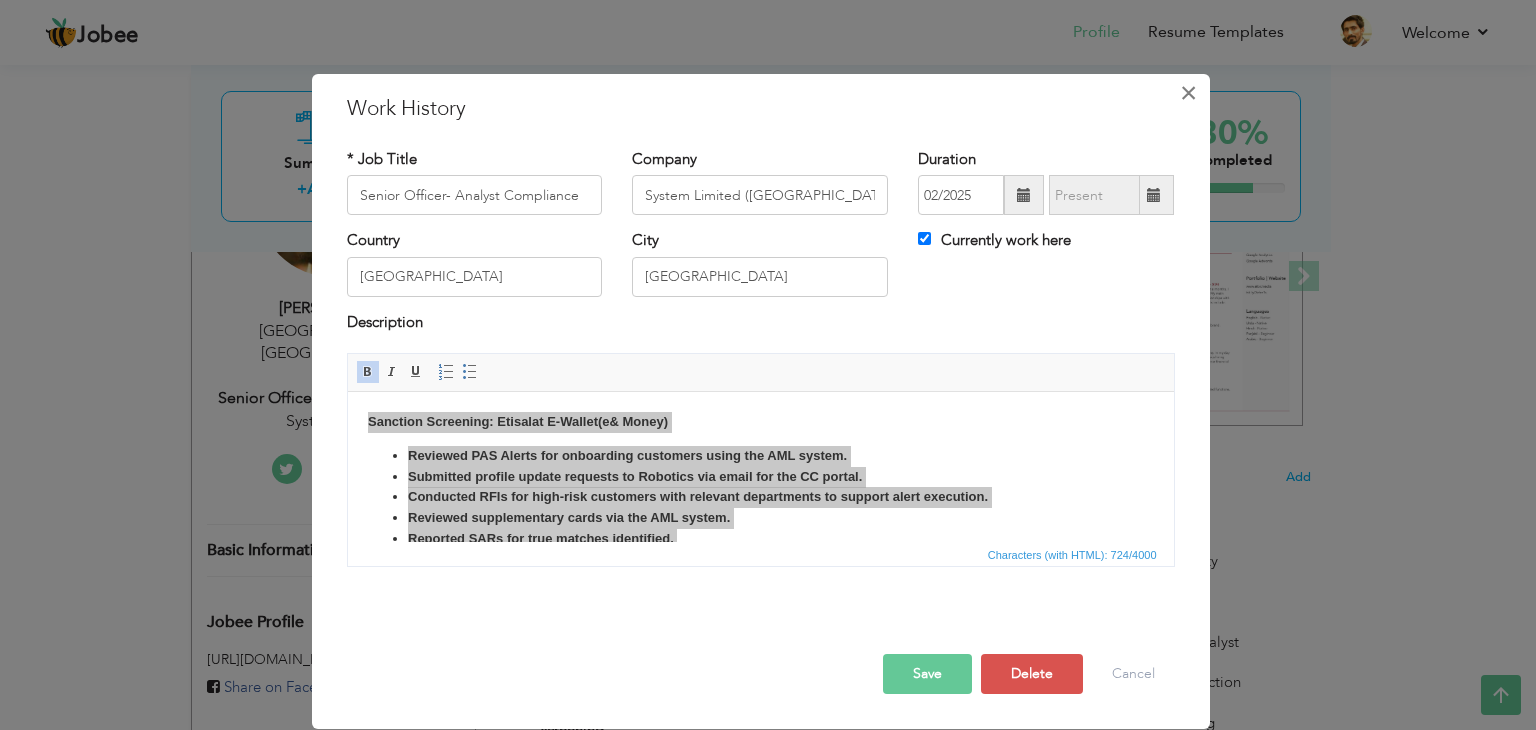 click on "×" at bounding box center [1188, 93] 